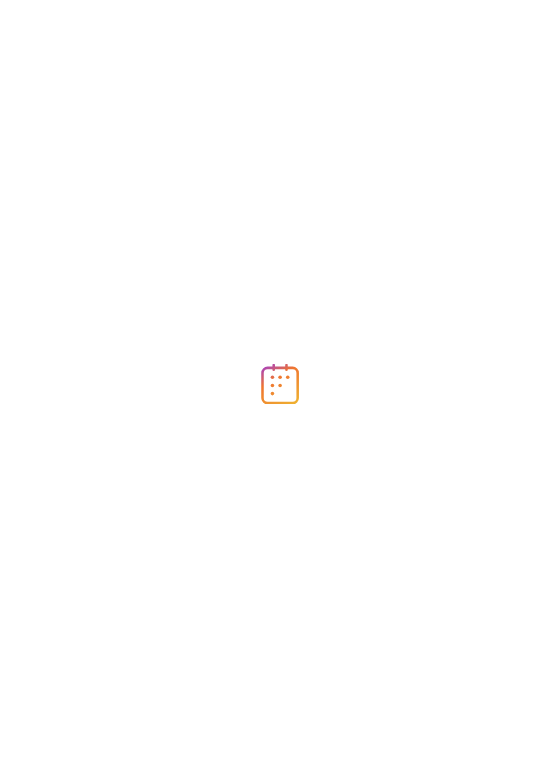 scroll, scrollTop: 0, scrollLeft: 0, axis: both 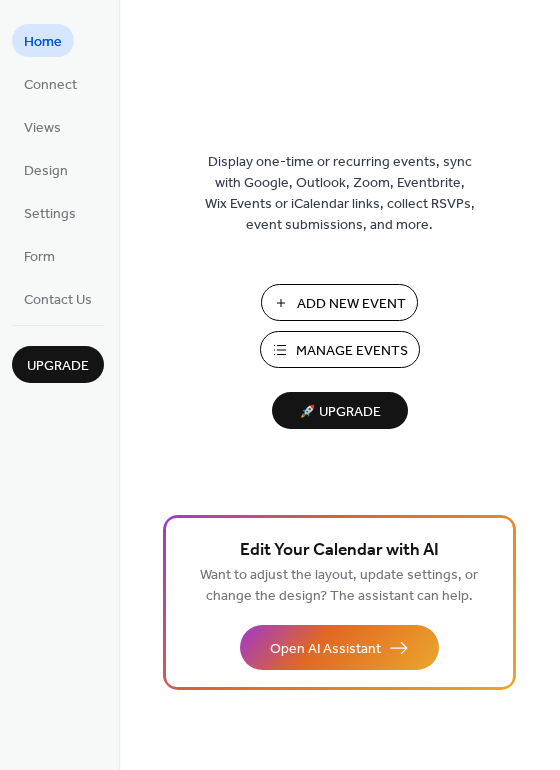 click on "Manage Events" at bounding box center (352, 351) 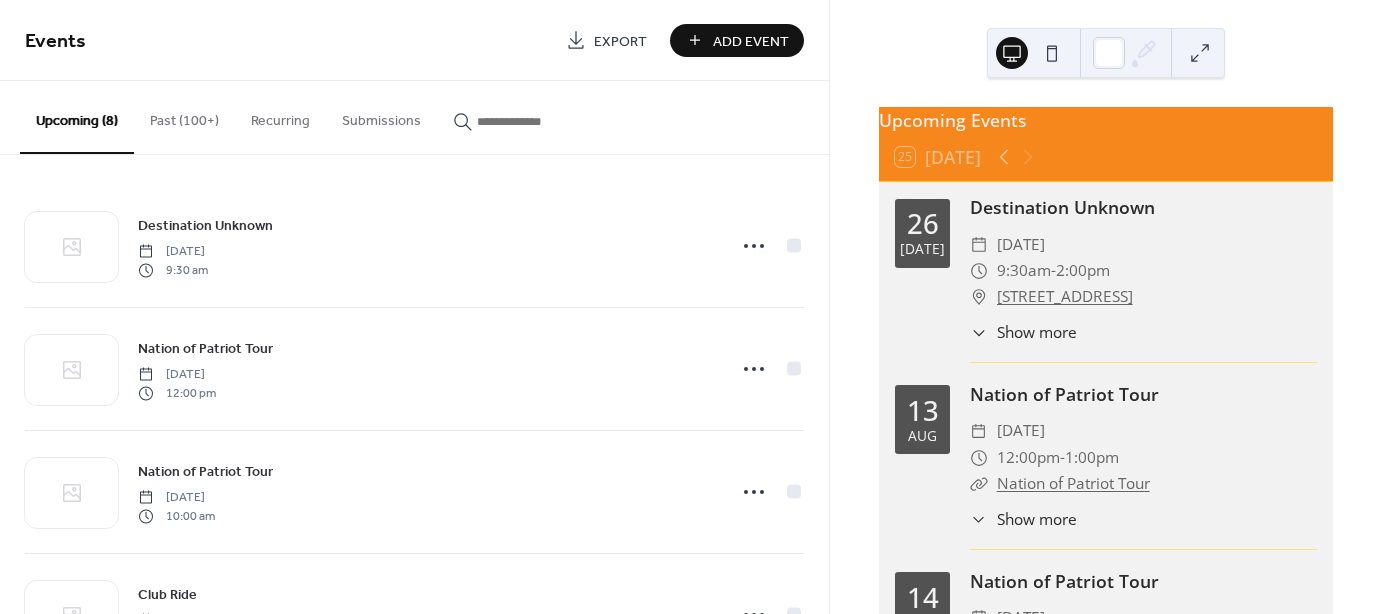 scroll, scrollTop: 0, scrollLeft: 0, axis: both 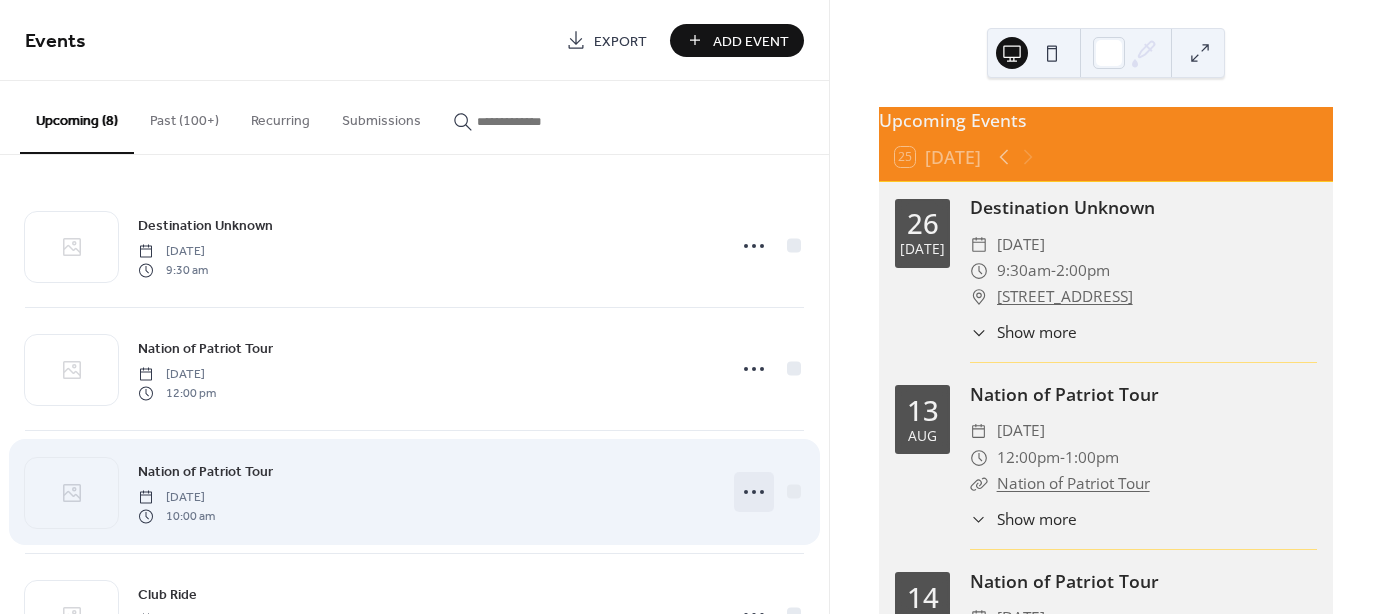 click 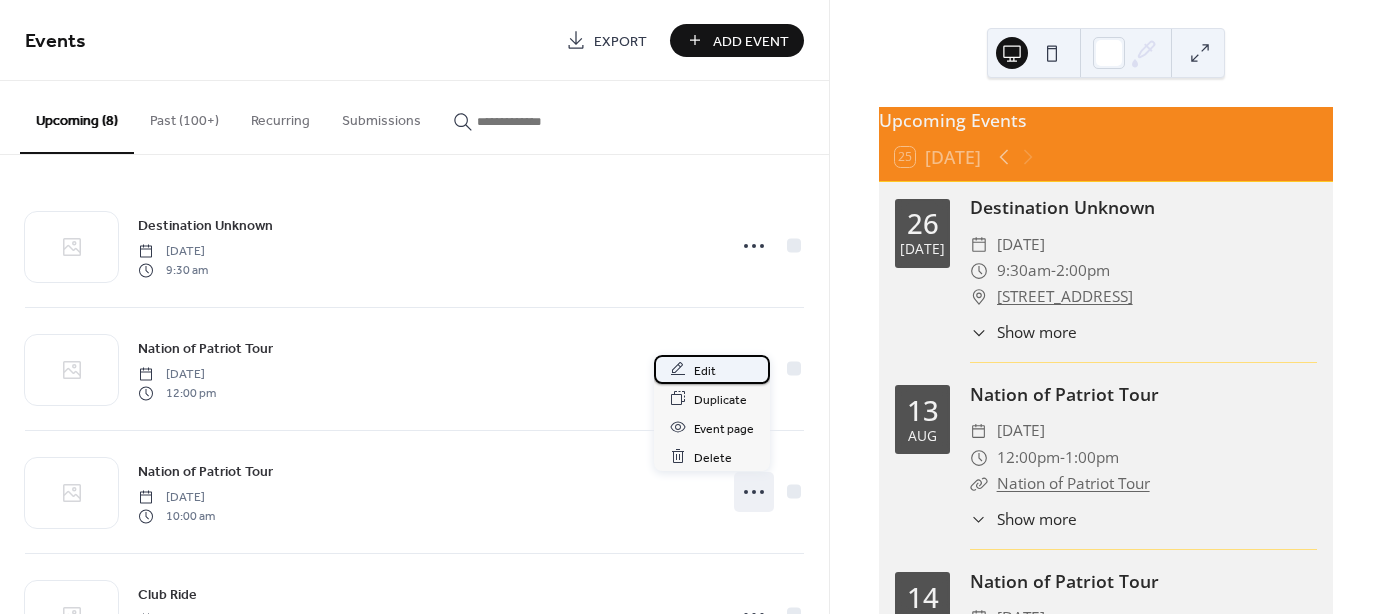 click on "Edit" at bounding box center [705, 370] 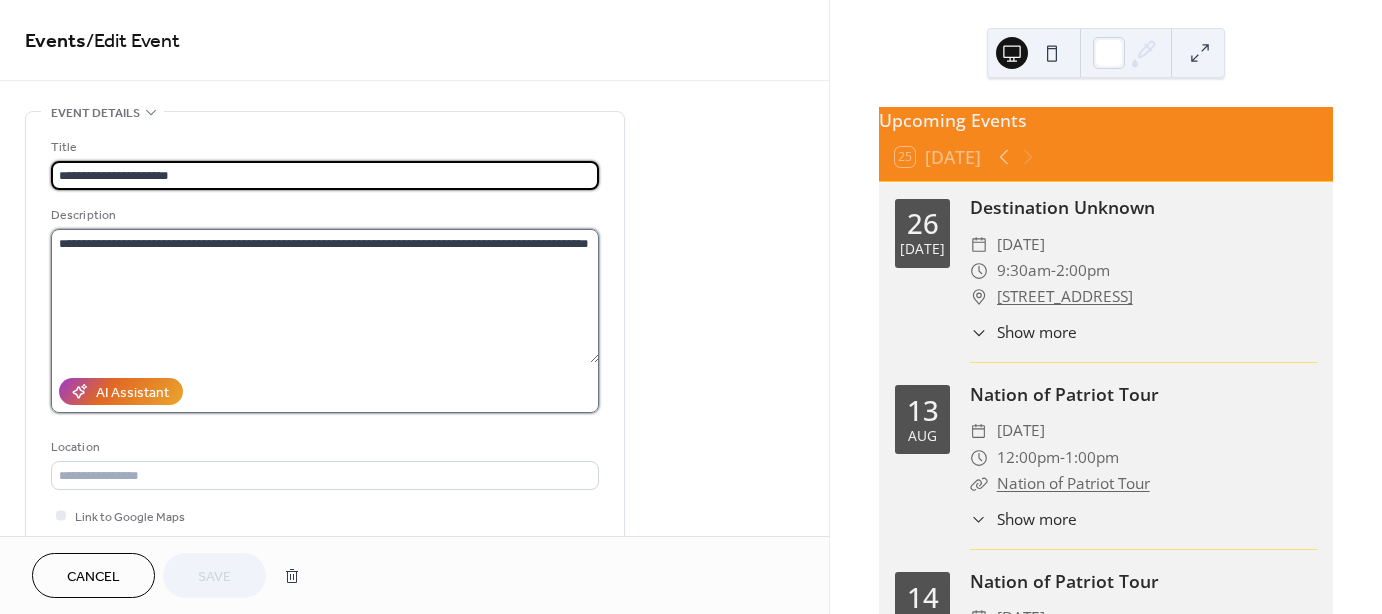 click on "**********" at bounding box center [325, 296] 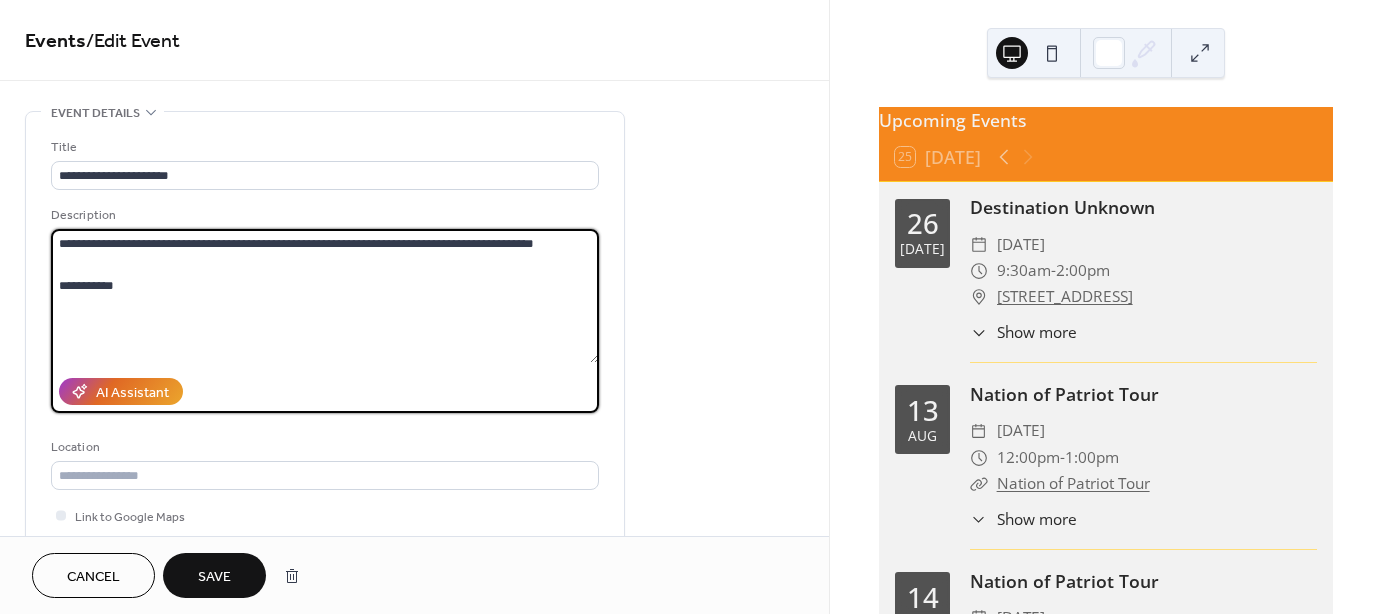 click on "**********" at bounding box center [325, 296] 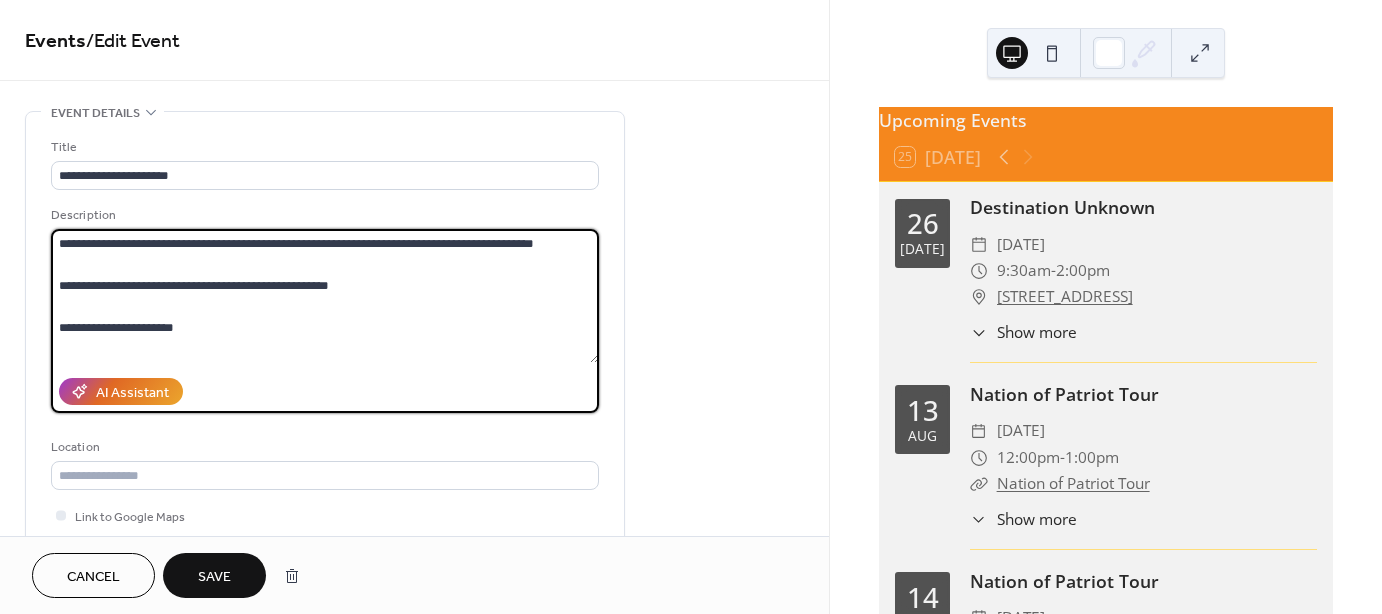 click on "**********" at bounding box center (325, 296) 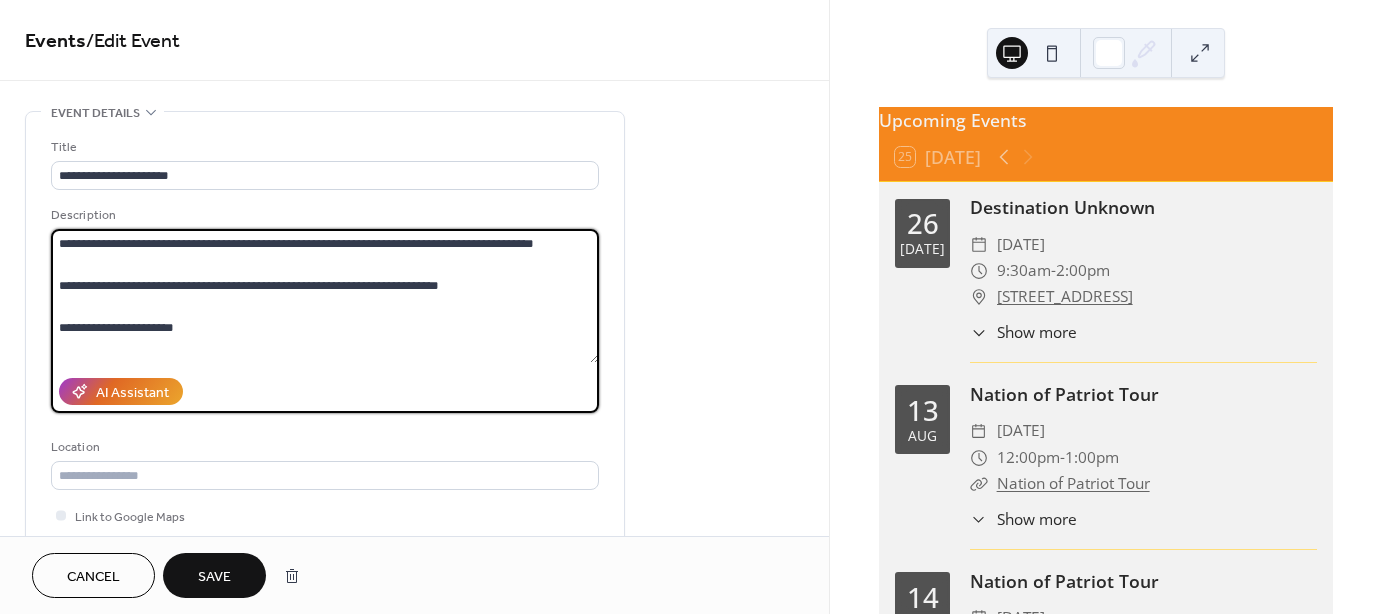 type on "**********" 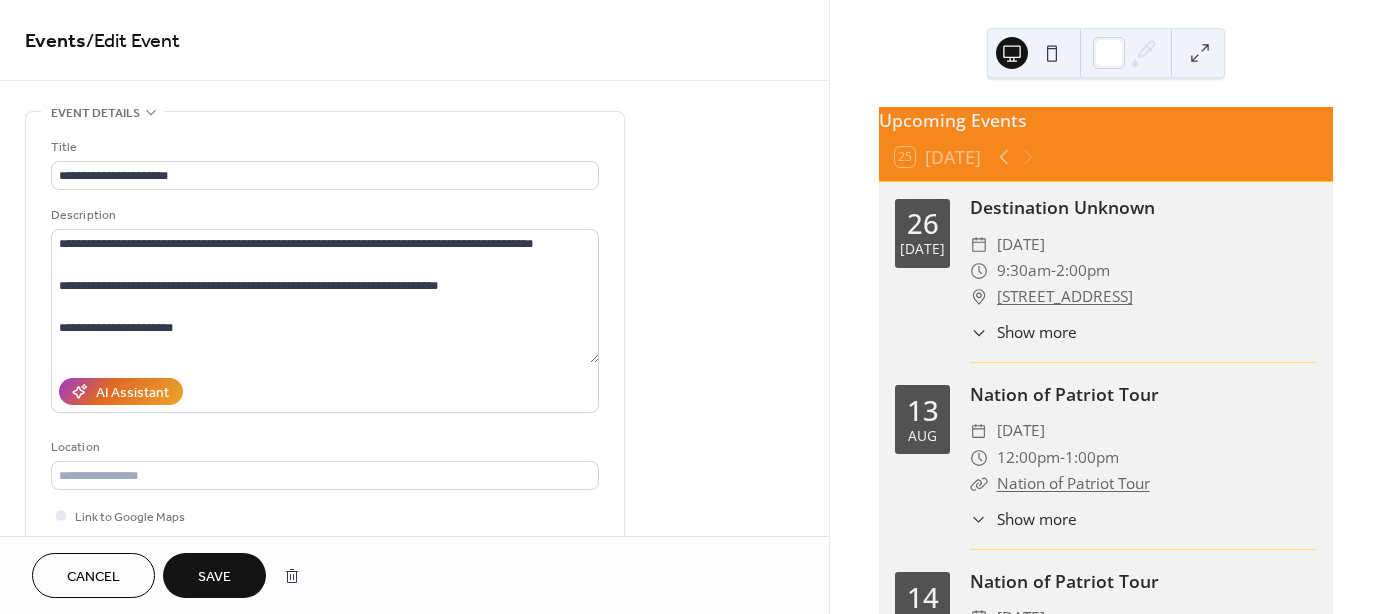 click on "Save" at bounding box center [214, 577] 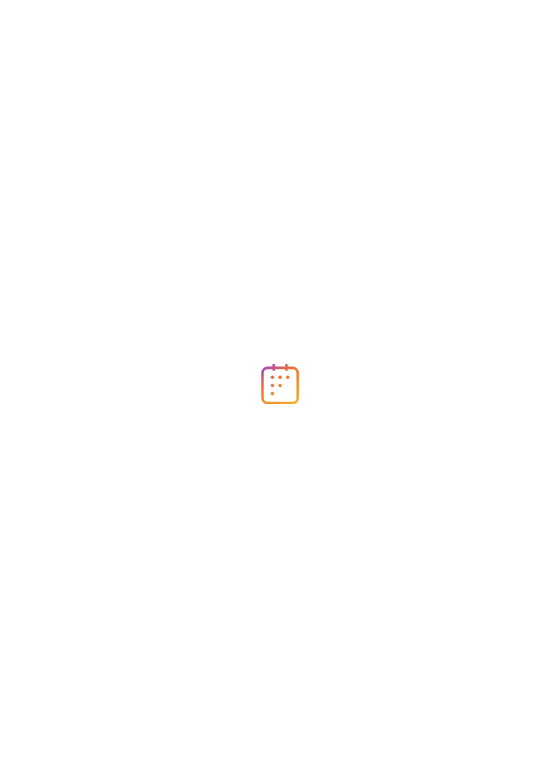 scroll, scrollTop: 0, scrollLeft: 0, axis: both 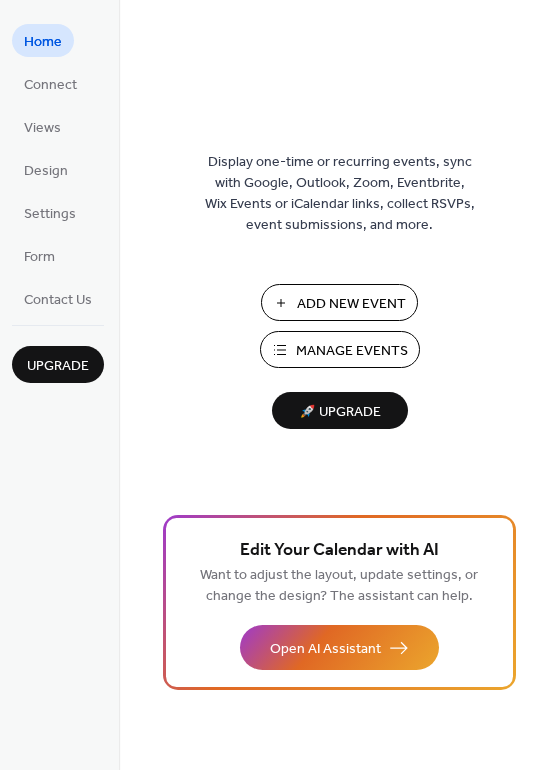 click on "Manage Events" at bounding box center (352, 351) 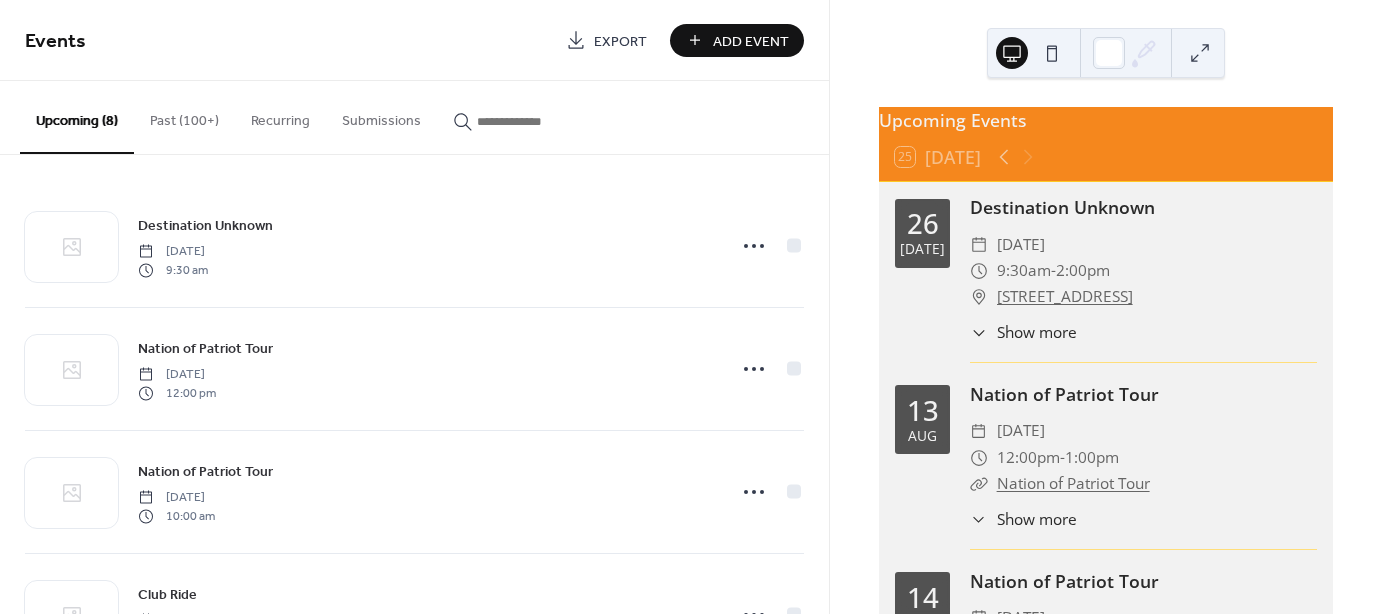 scroll, scrollTop: 0, scrollLeft: 0, axis: both 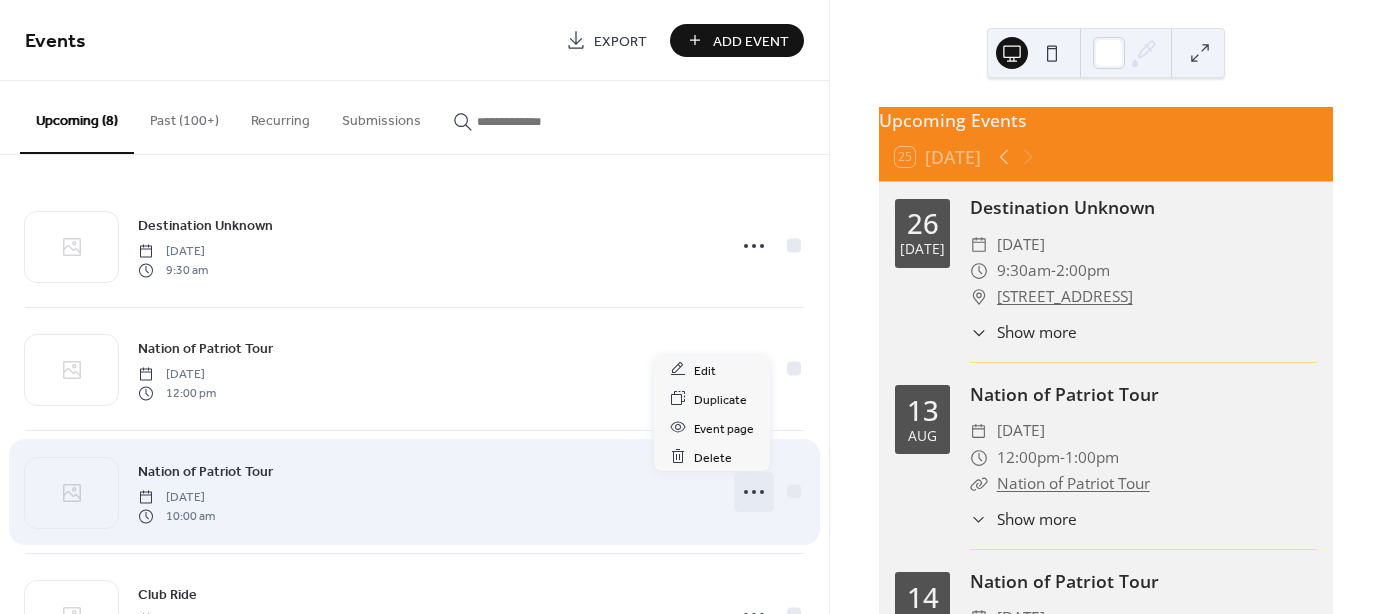 click 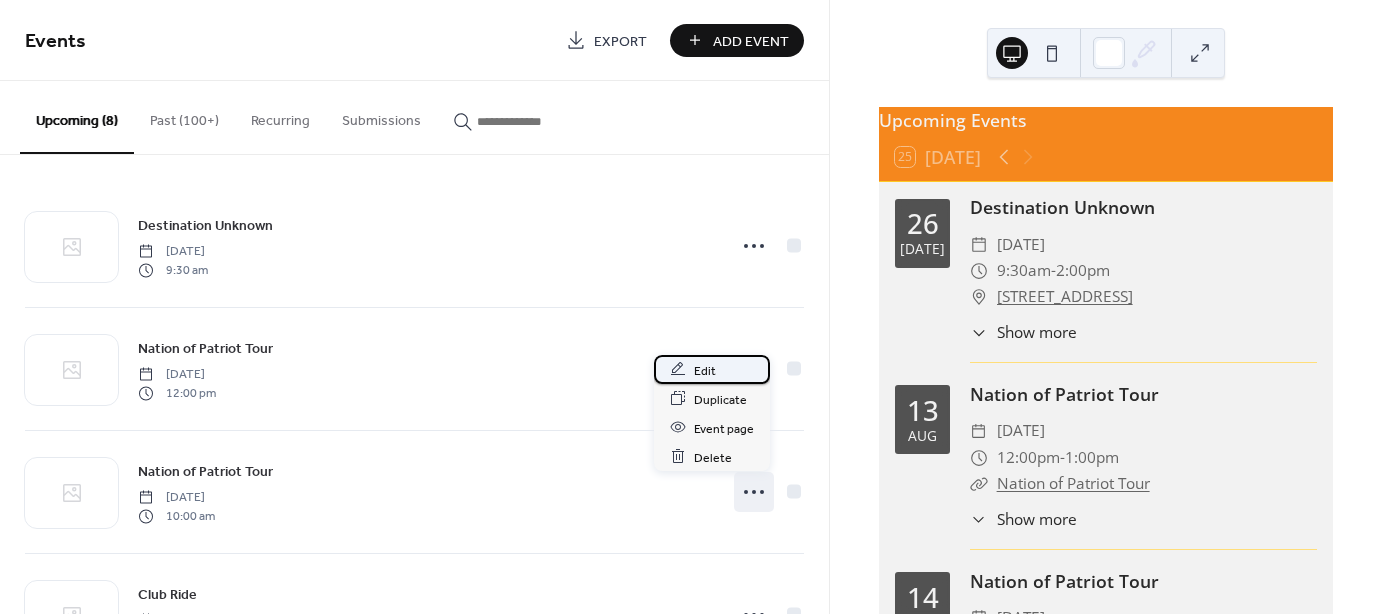 click on "Edit" at bounding box center [705, 370] 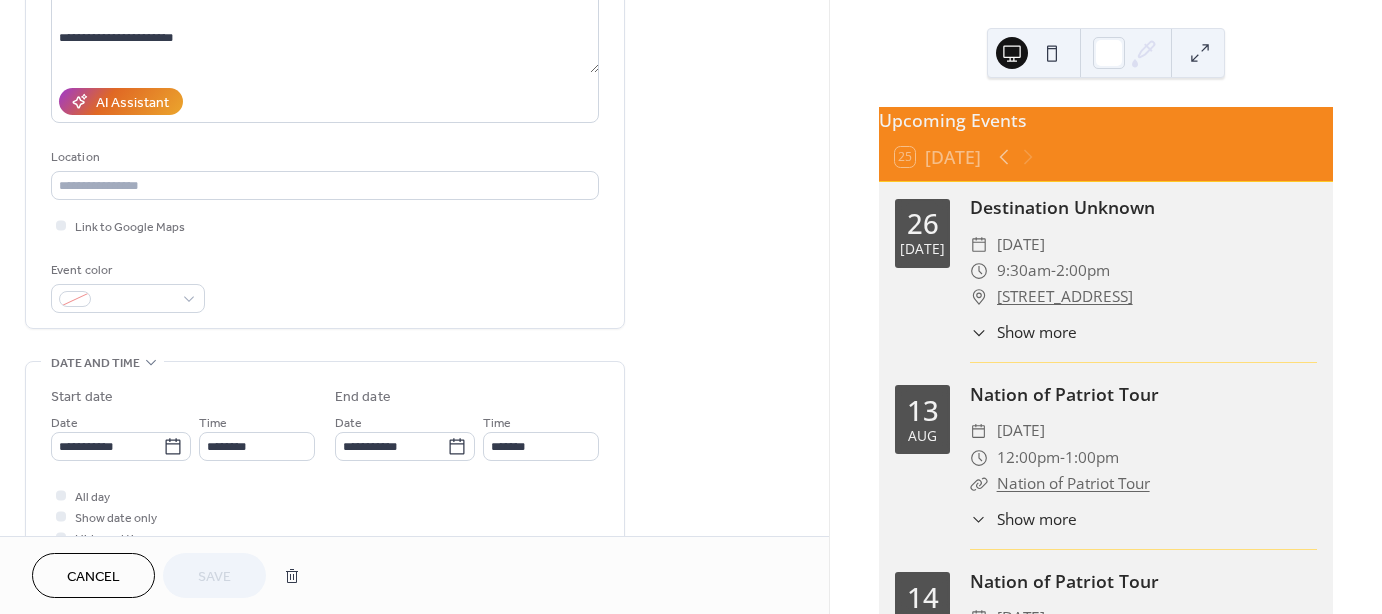 scroll, scrollTop: 332, scrollLeft: 0, axis: vertical 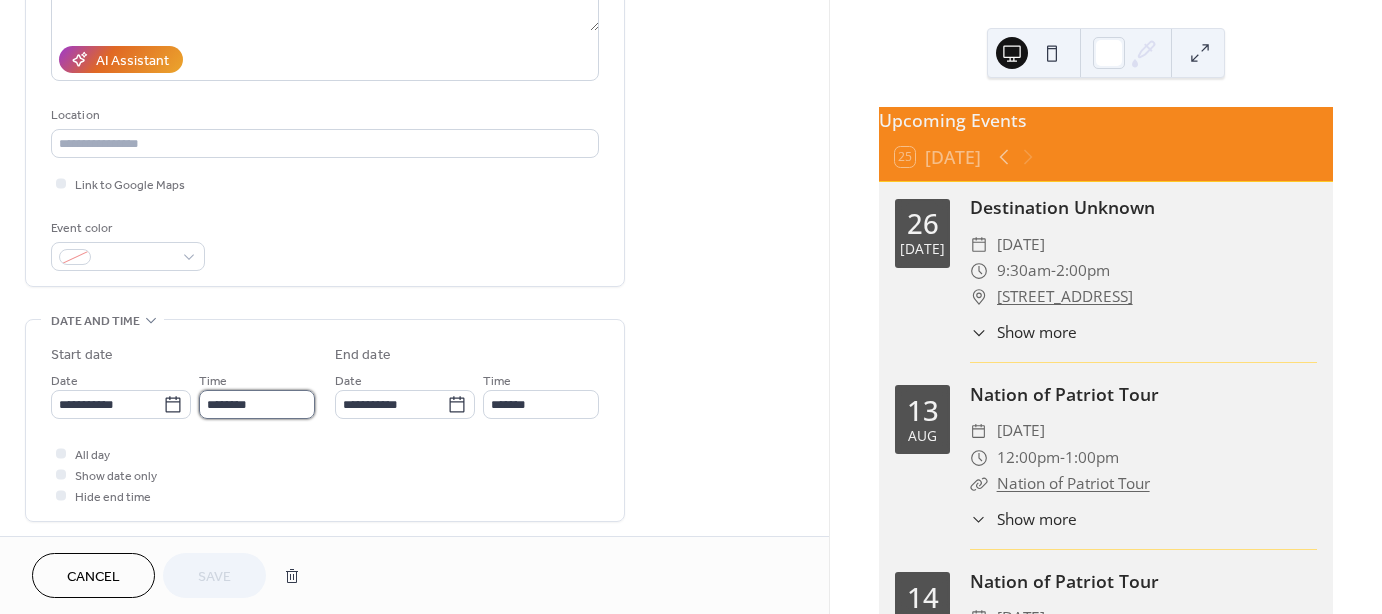 click on "********" at bounding box center (257, 404) 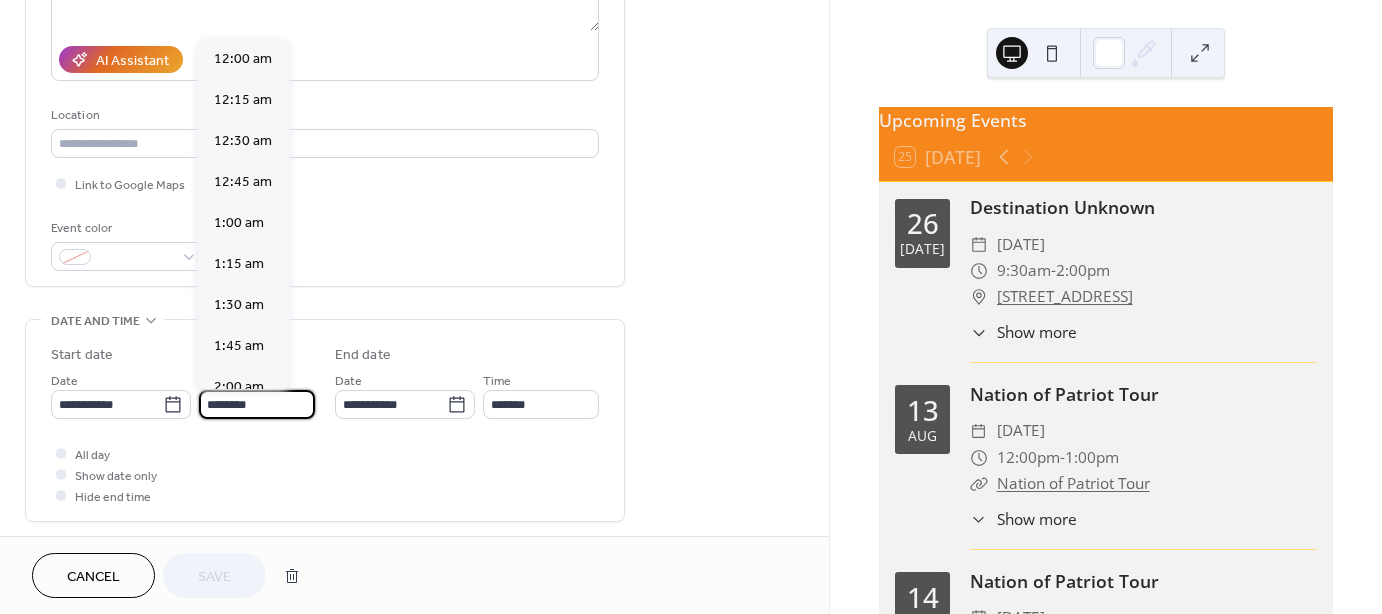 scroll, scrollTop: 1640, scrollLeft: 0, axis: vertical 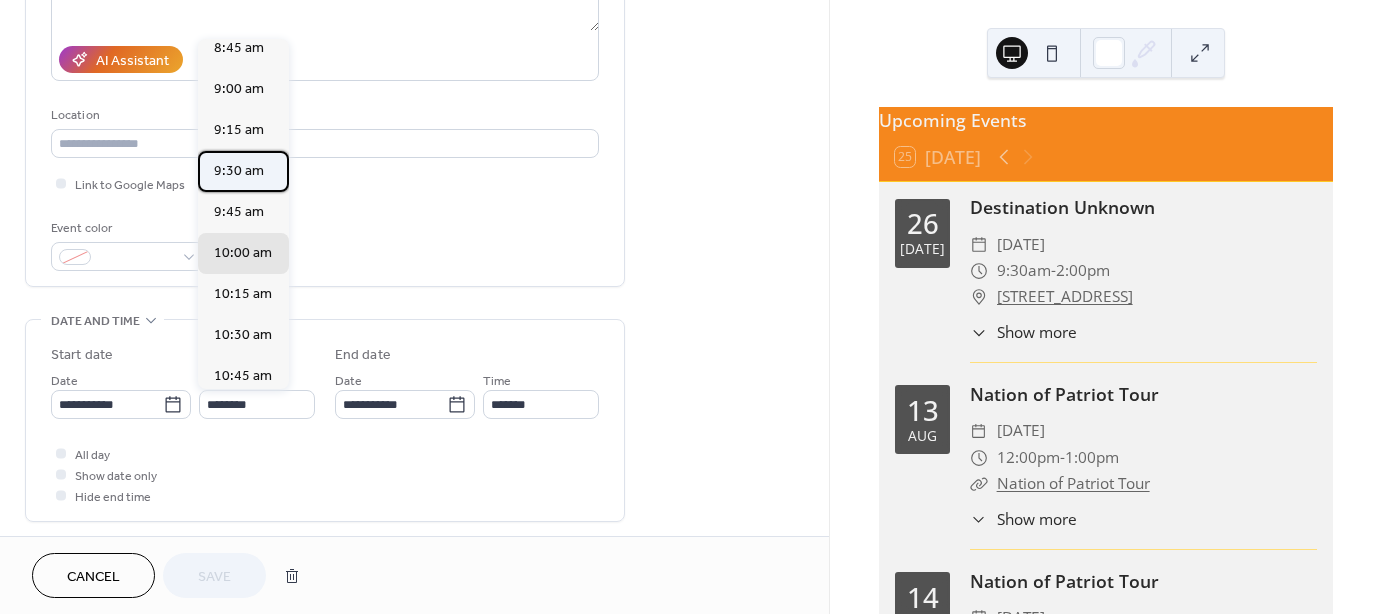 click on "9:30 am" at bounding box center [239, 171] 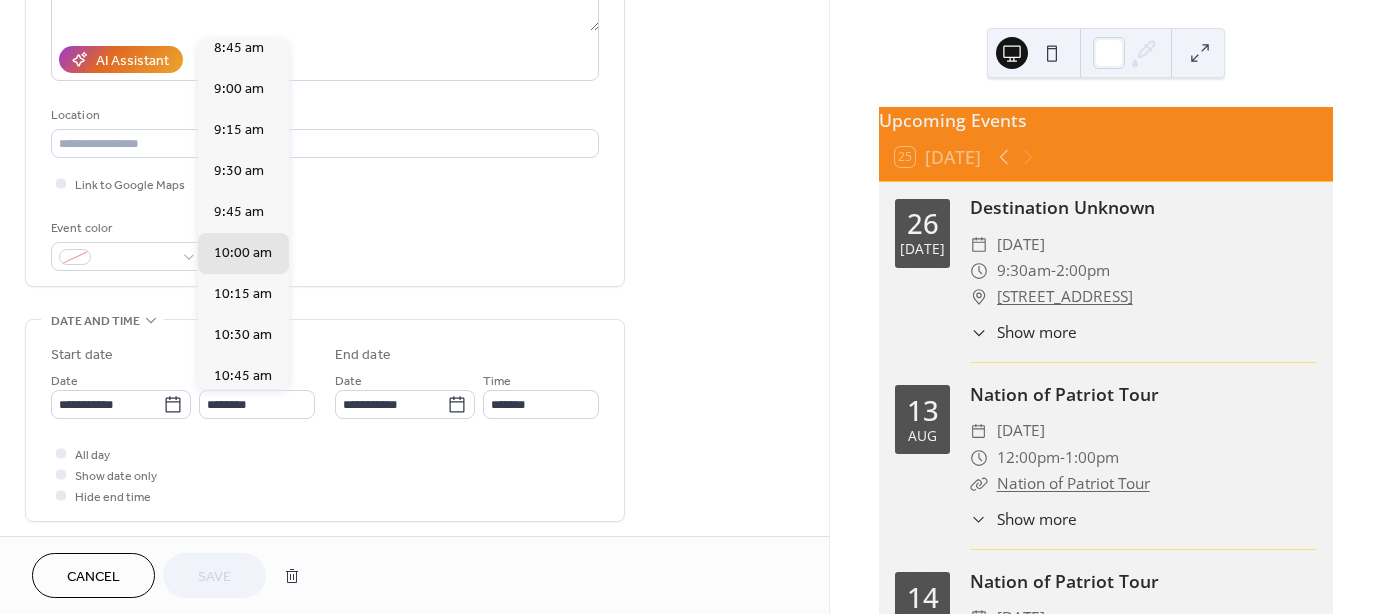 type on "*******" 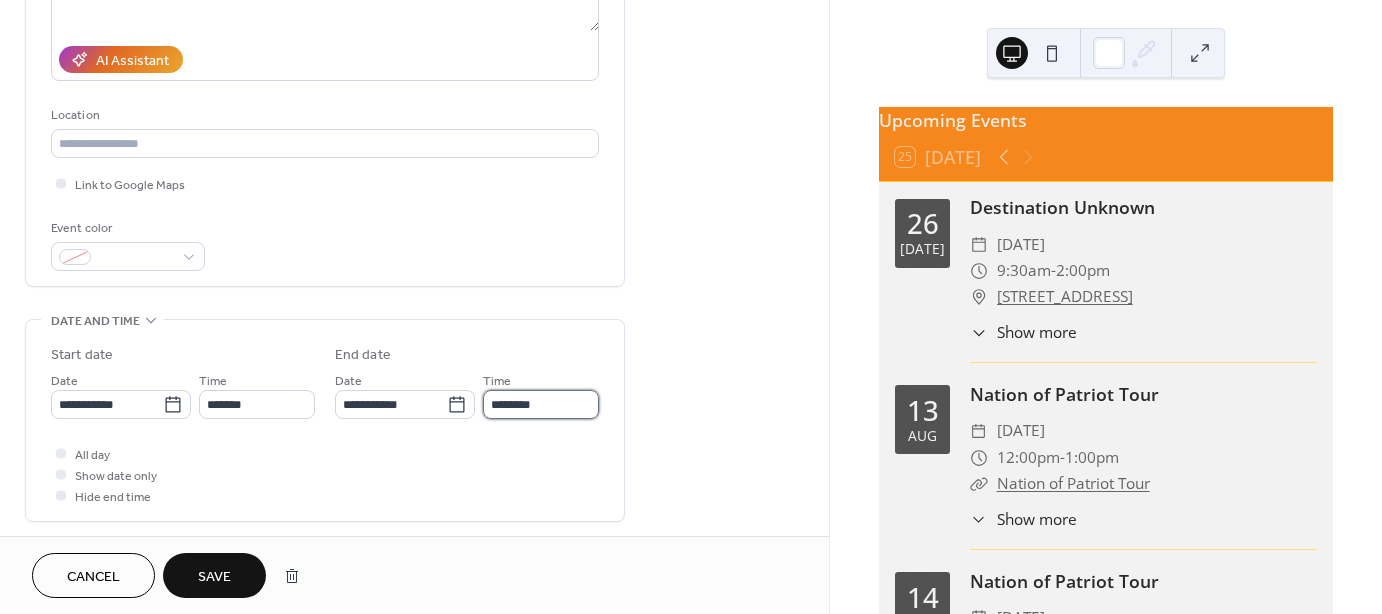 click on "********" at bounding box center [541, 404] 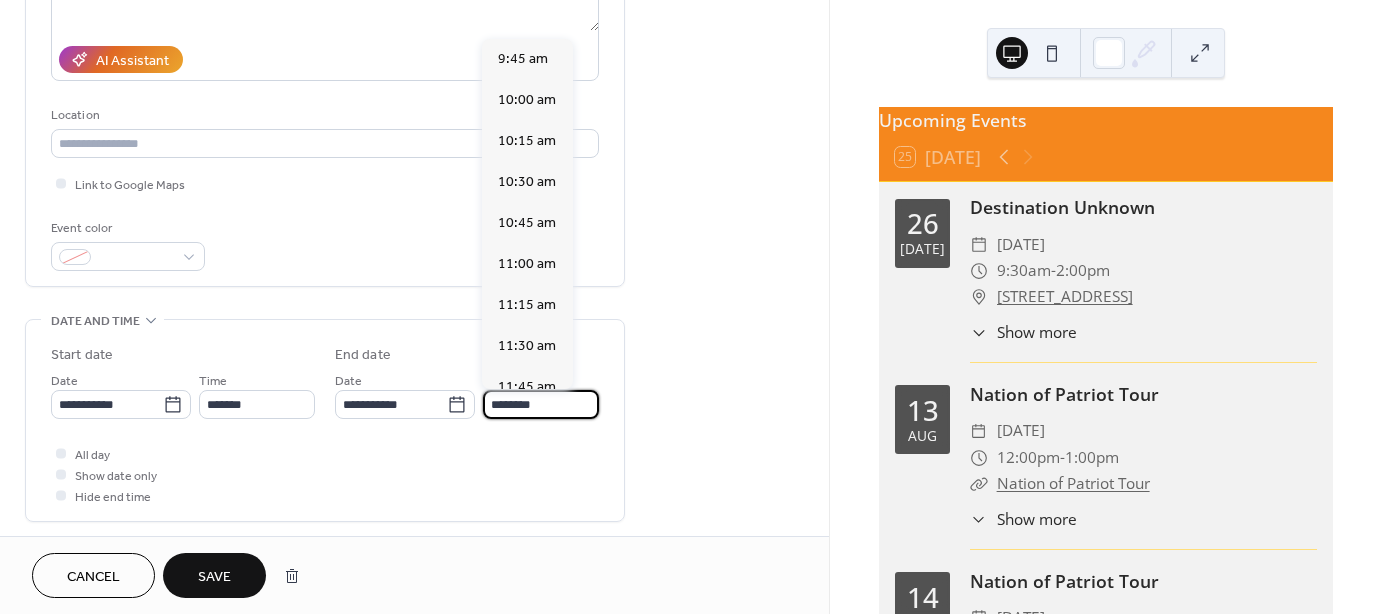 scroll, scrollTop: 451, scrollLeft: 0, axis: vertical 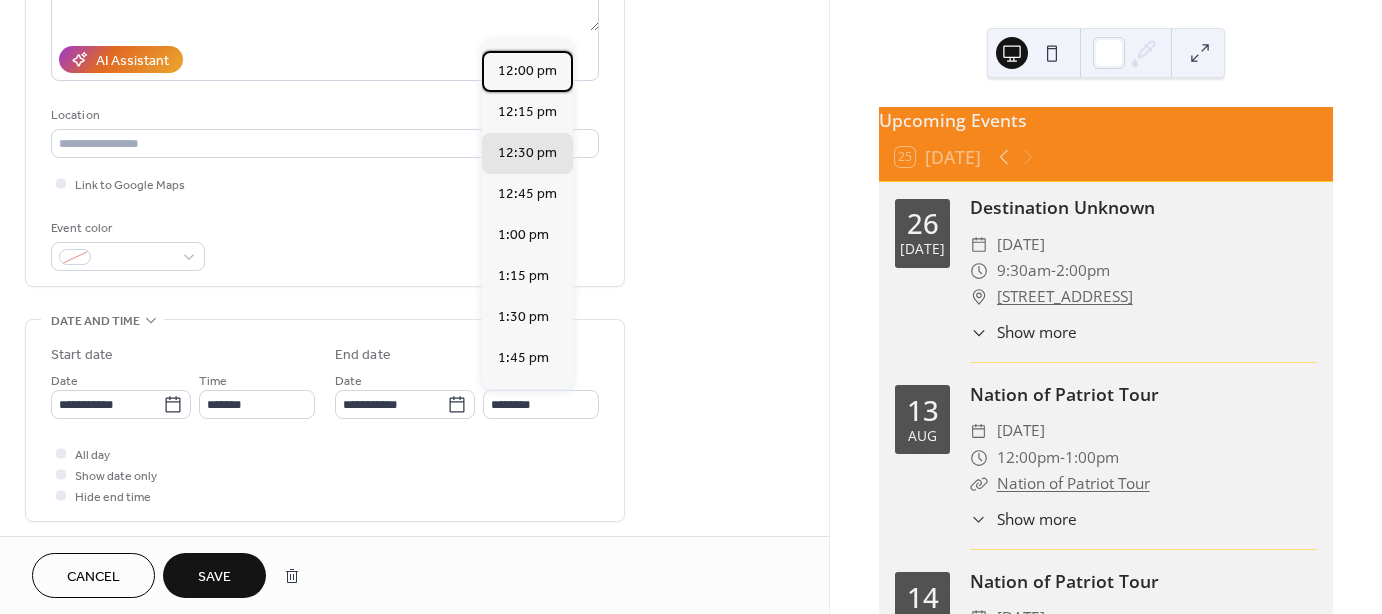 click on "12:00 pm" at bounding box center [527, 71] 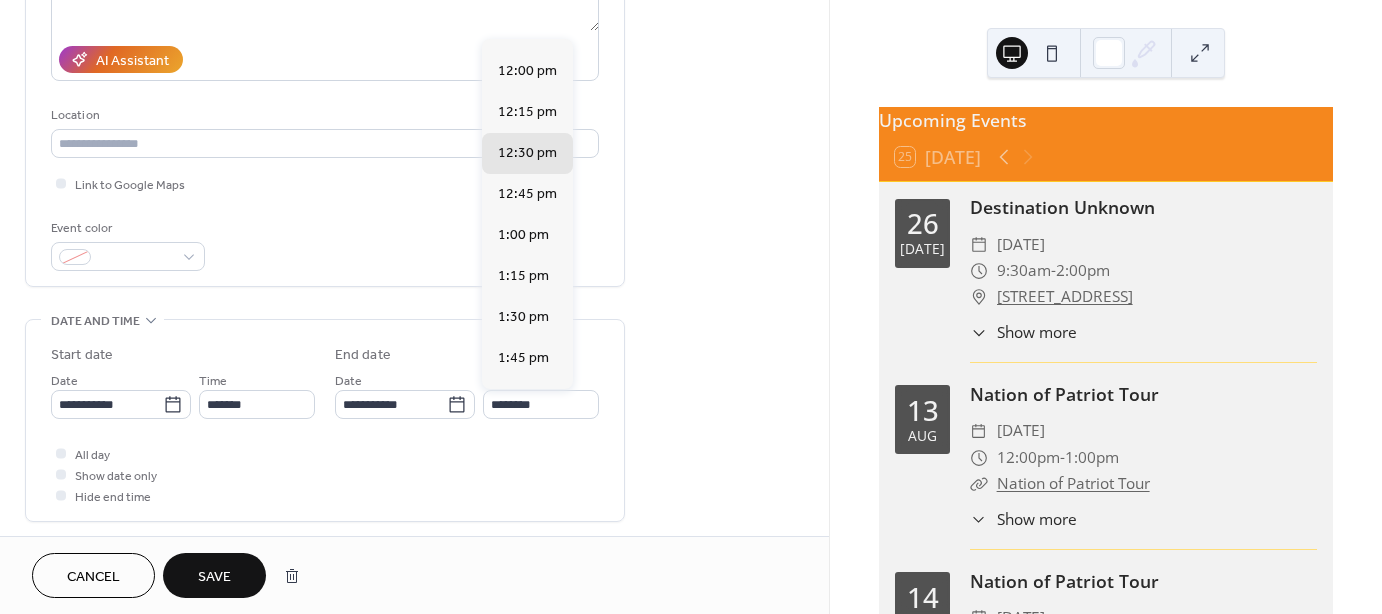 type on "********" 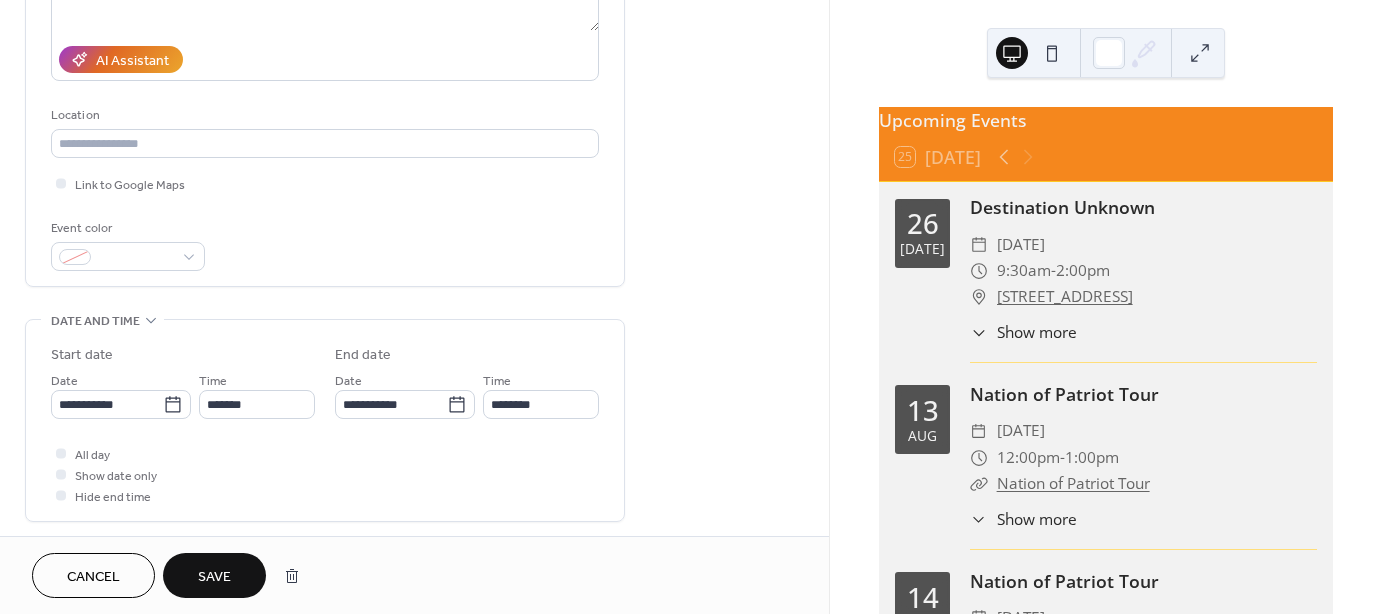 click on "Save" at bounding box center (214, 577) 